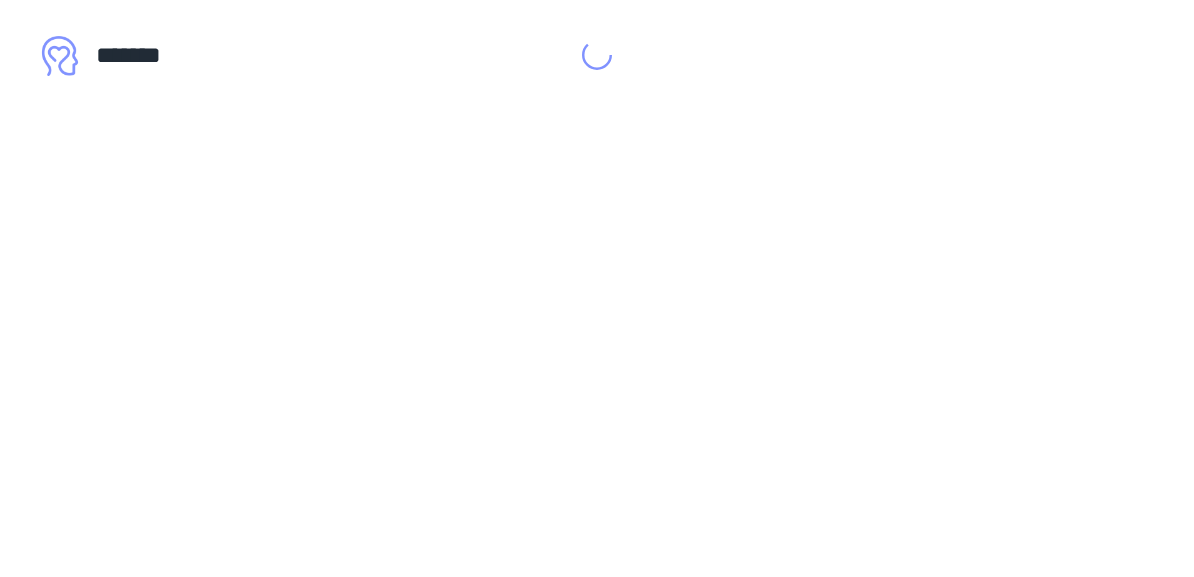 scroll, scrollTop: 0, scrollLeft: 0, axis: both 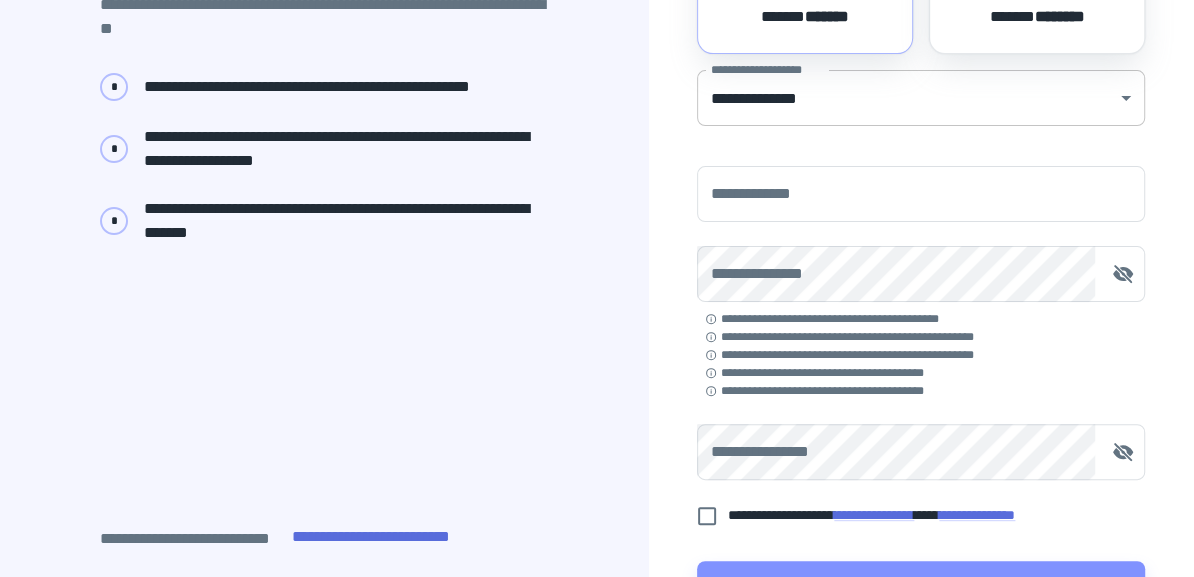 click on "**********" at bounding box center [597, -27] 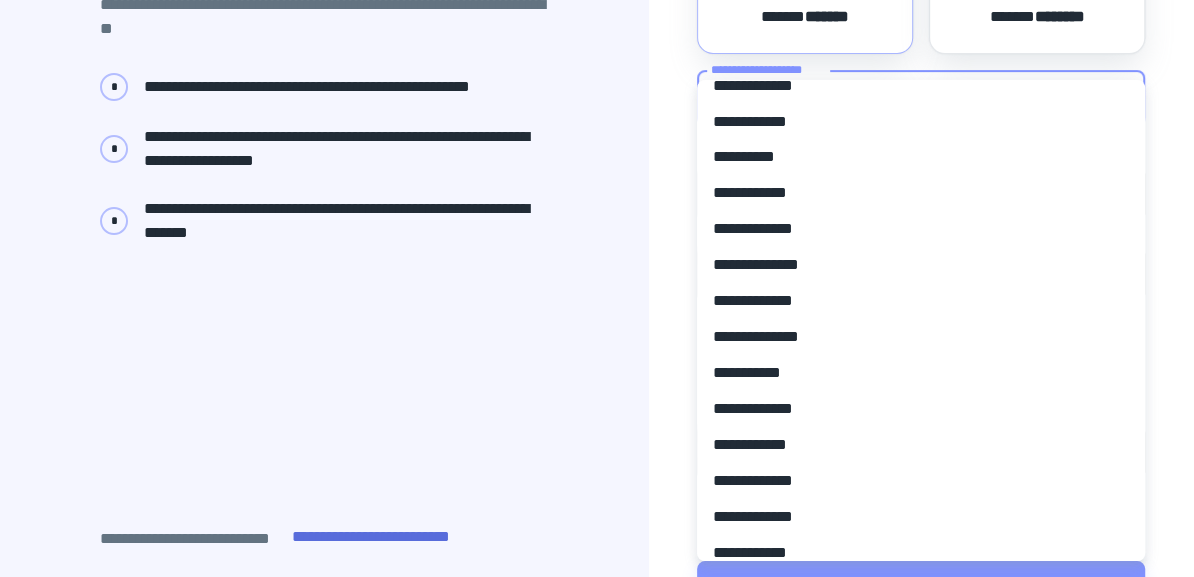 scroll, scrollTop: 938, scrollLeft: 0, axis: vertical 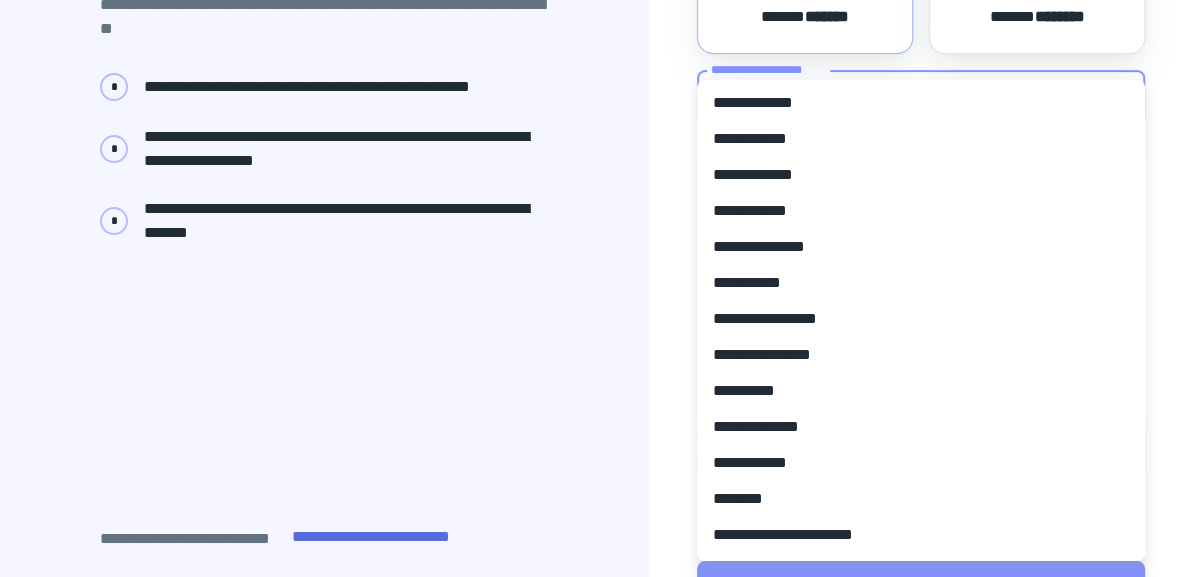 click at bounding box center (597, 288) 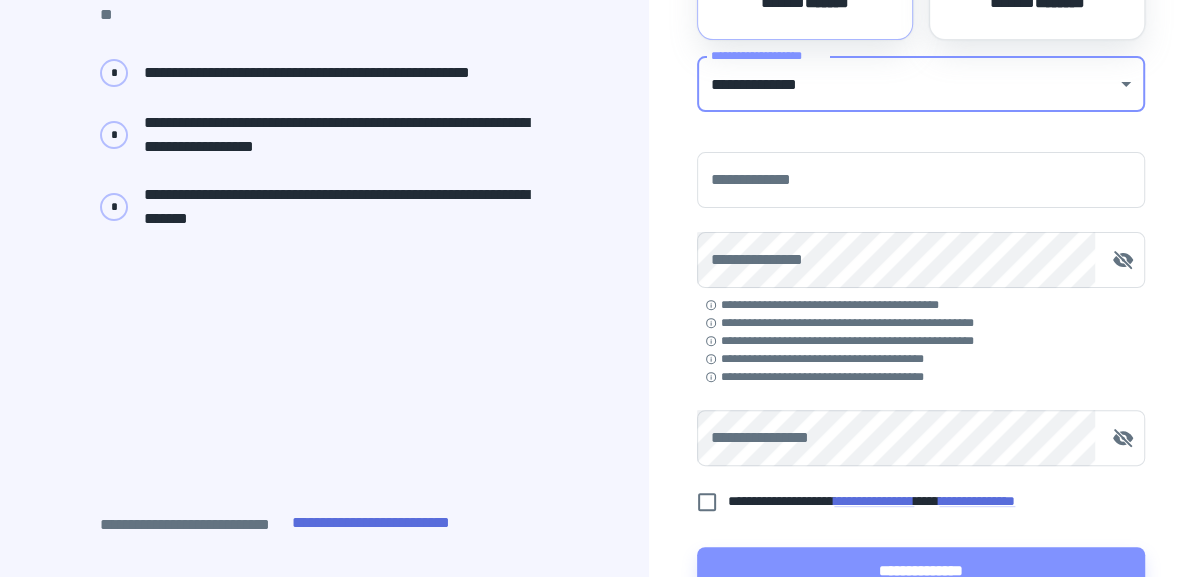 scroll, scrollTop: 475, scrollLeft: 0, axis: vertical 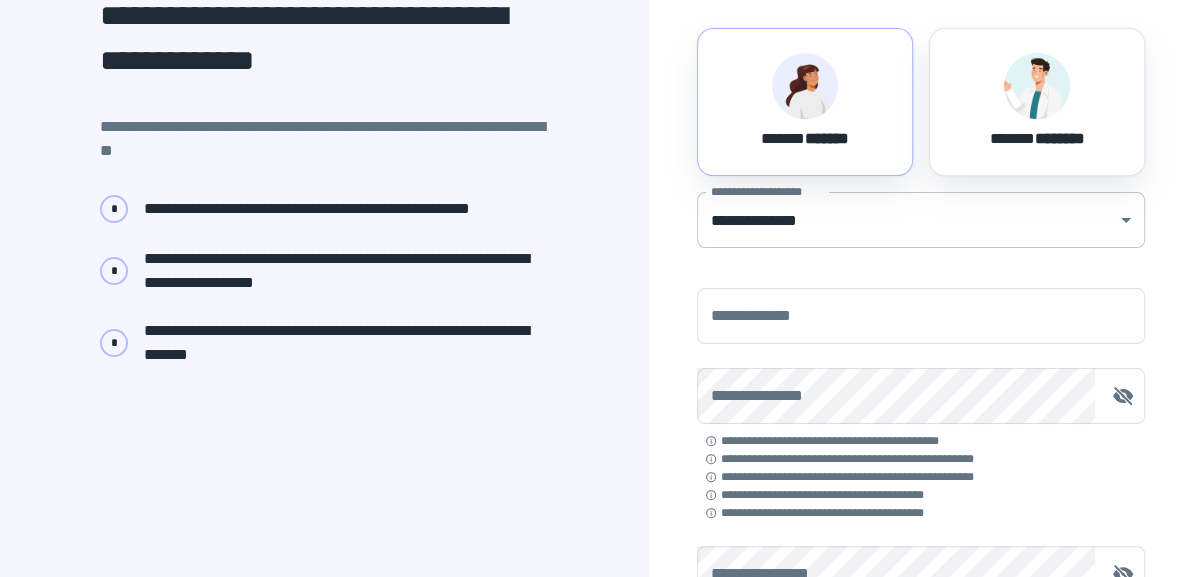 click on "**********" at bounding box center [597, 95] 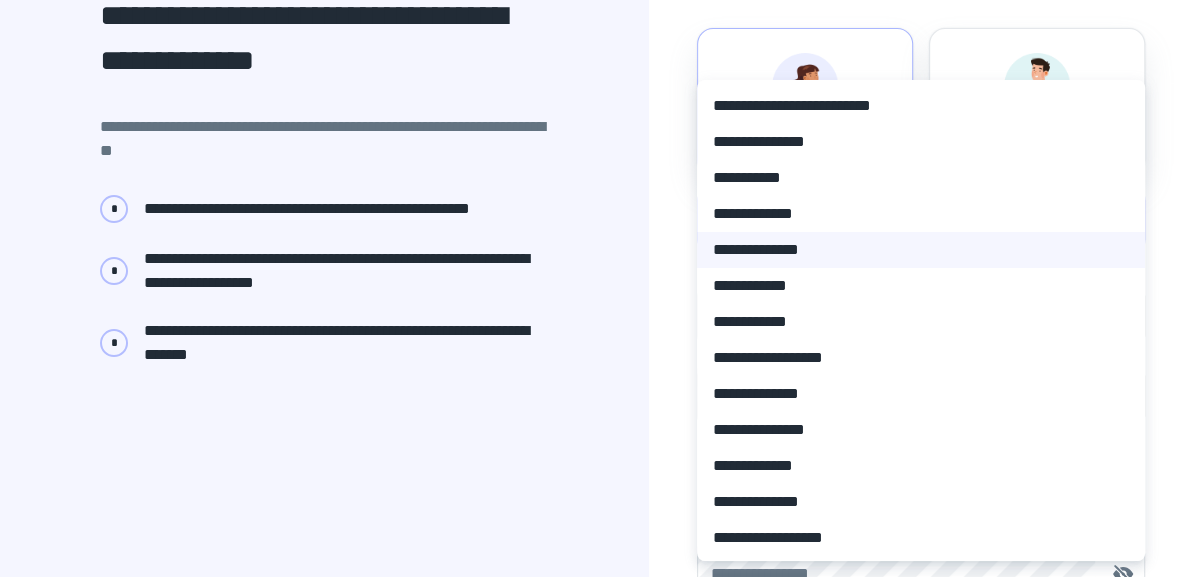 click on "**********" at bounding box center [921, 250] 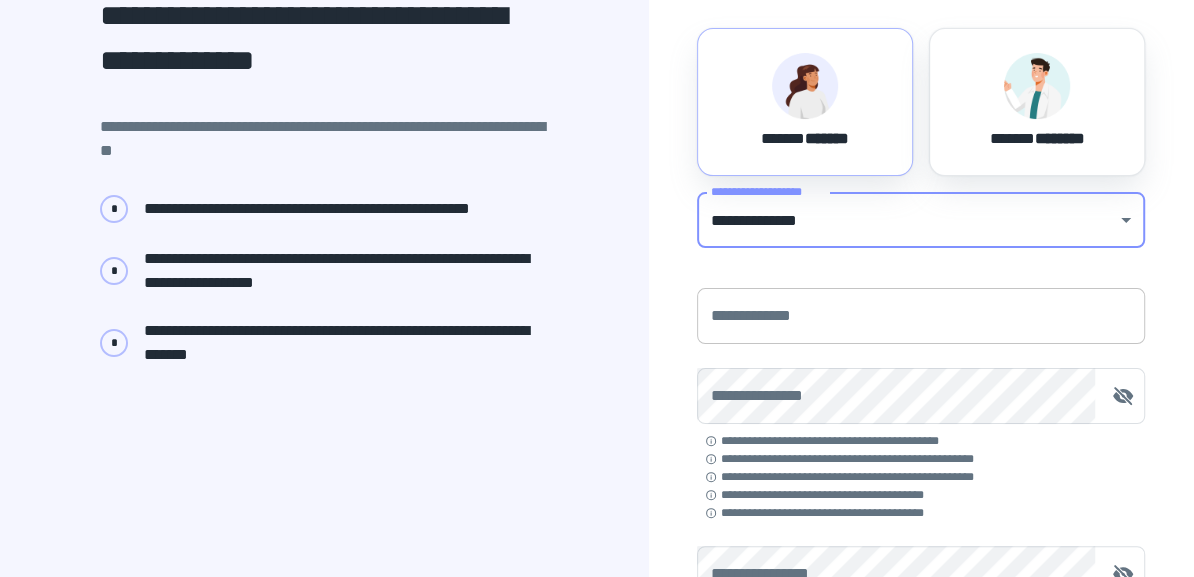 click on "**********" at bounding box center [921, 316] 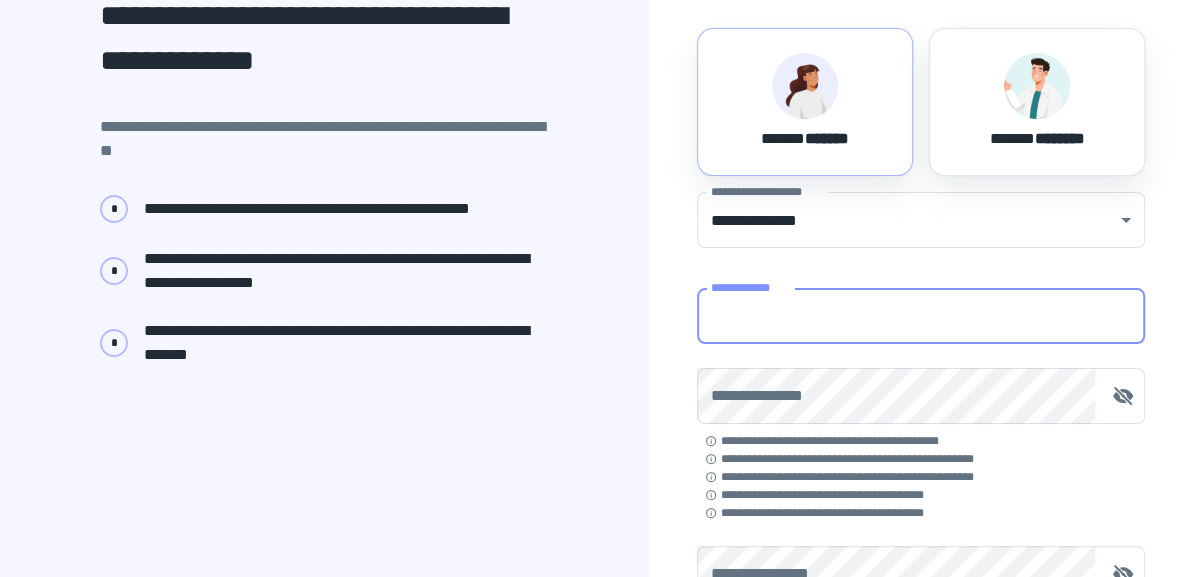 type on "**********" 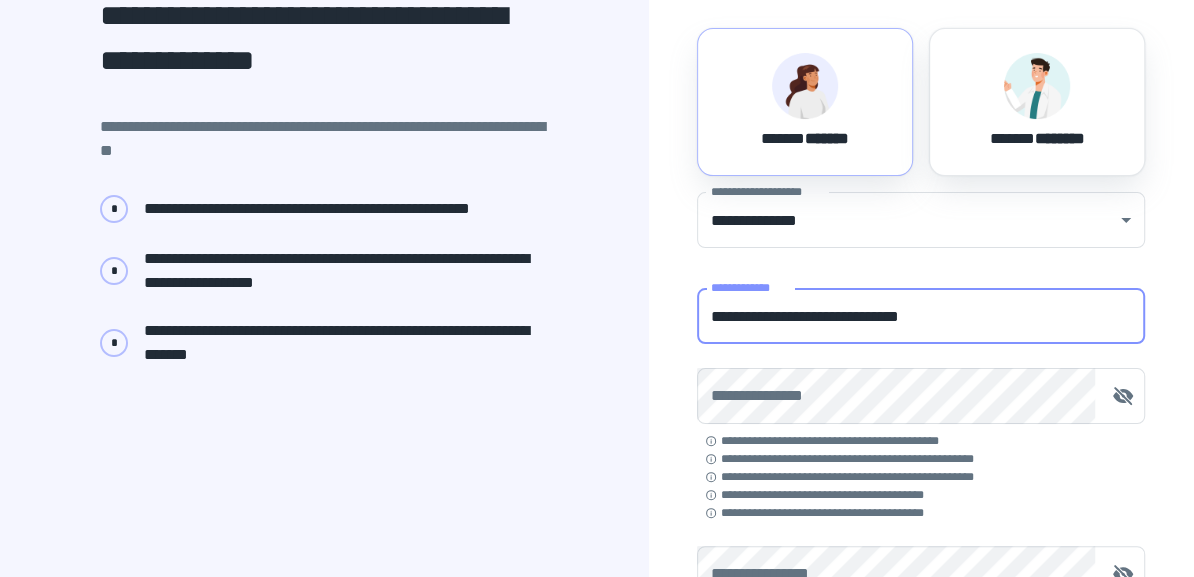 click on "**********" at bounding box center [921, 396] 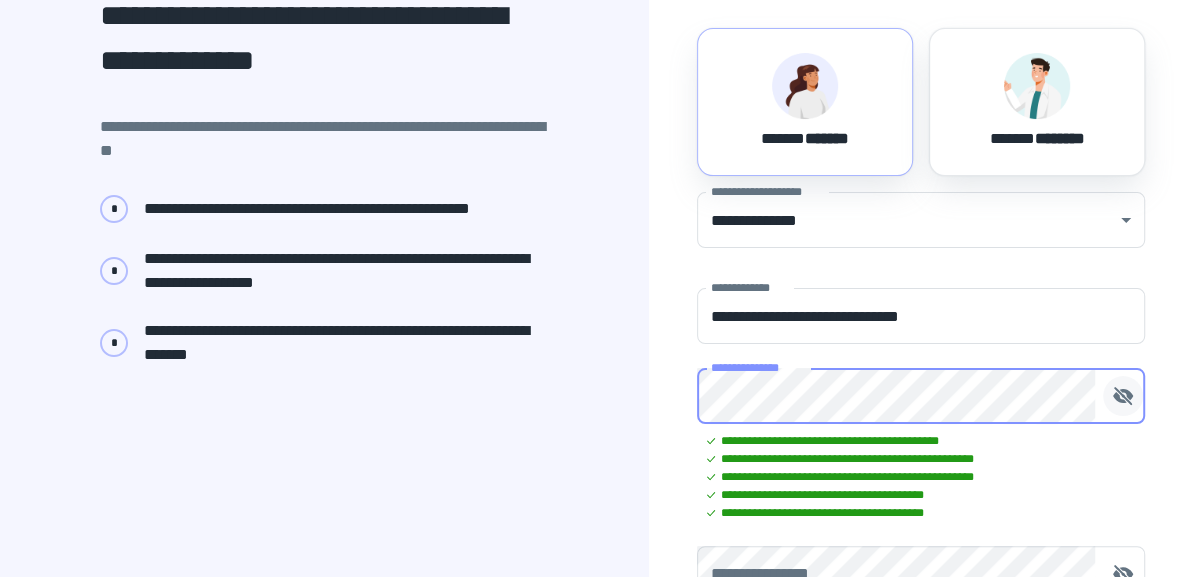 click 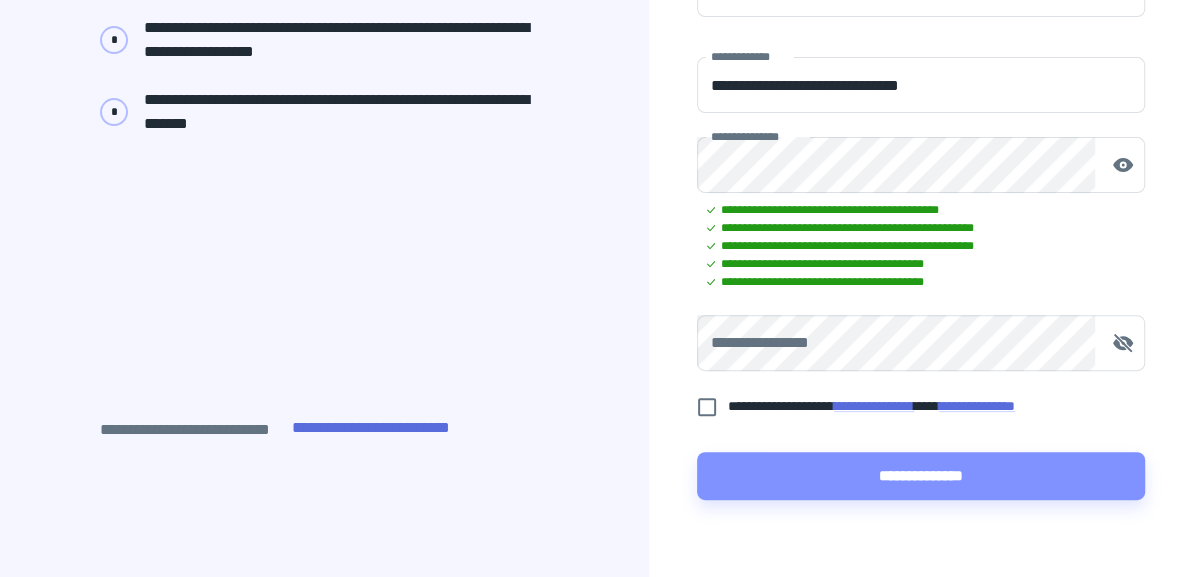 scroll, scrollTop: 426, scrollLeft: 0, axis: vertical 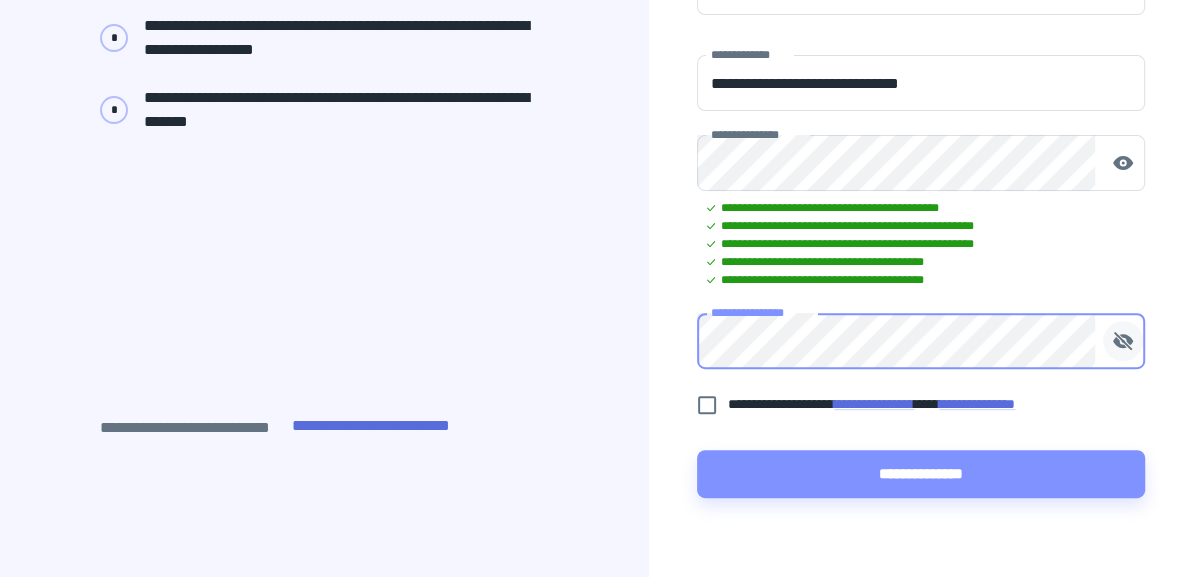 click 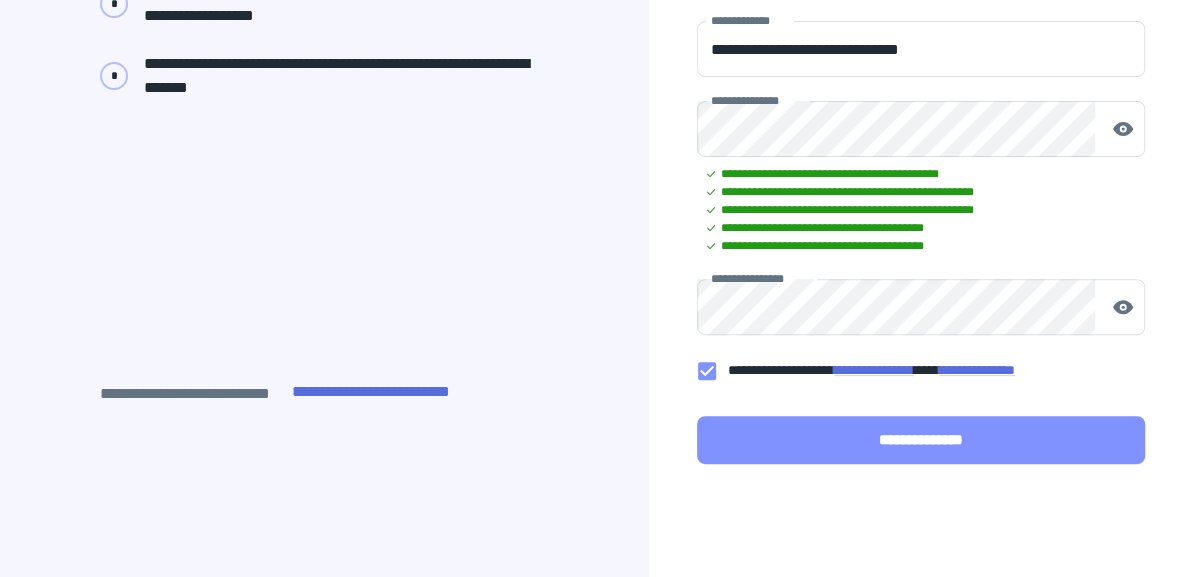 scroll, scrollTop: 472, scrollLeft: 0, axis: vertical 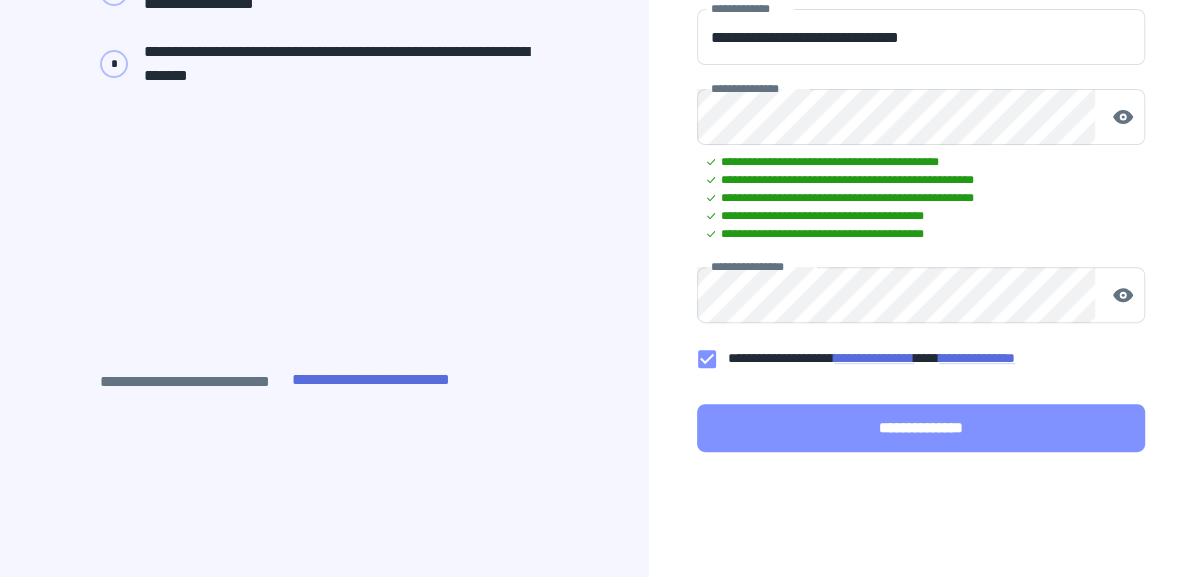 click on "**********" at bounding box center [921, 428] 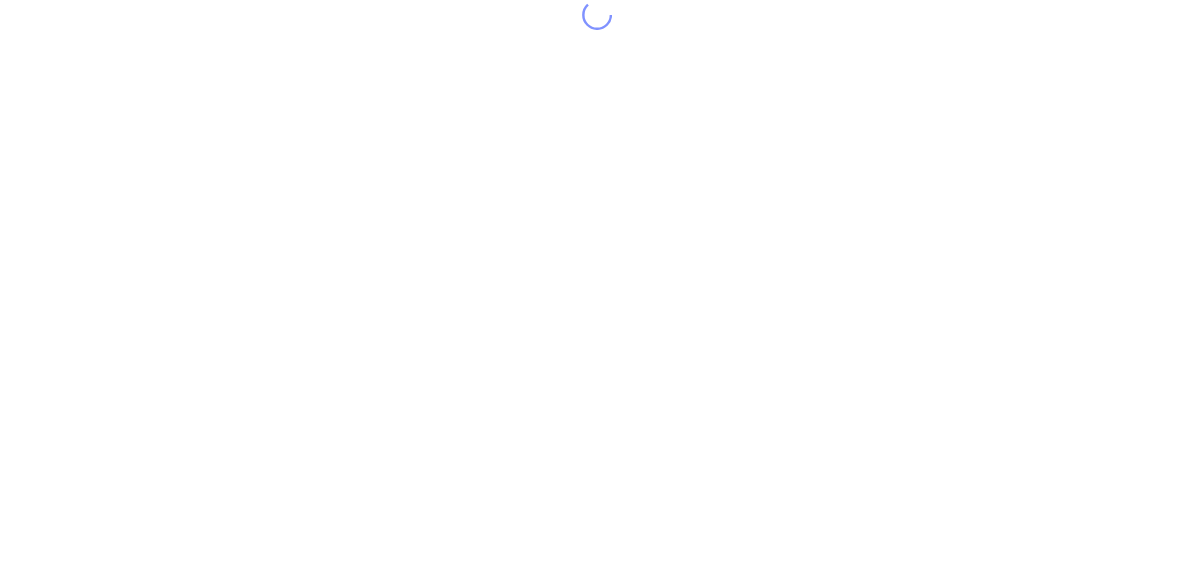scroll, scrollTop: 0, scrollLeft: 0, axis: both 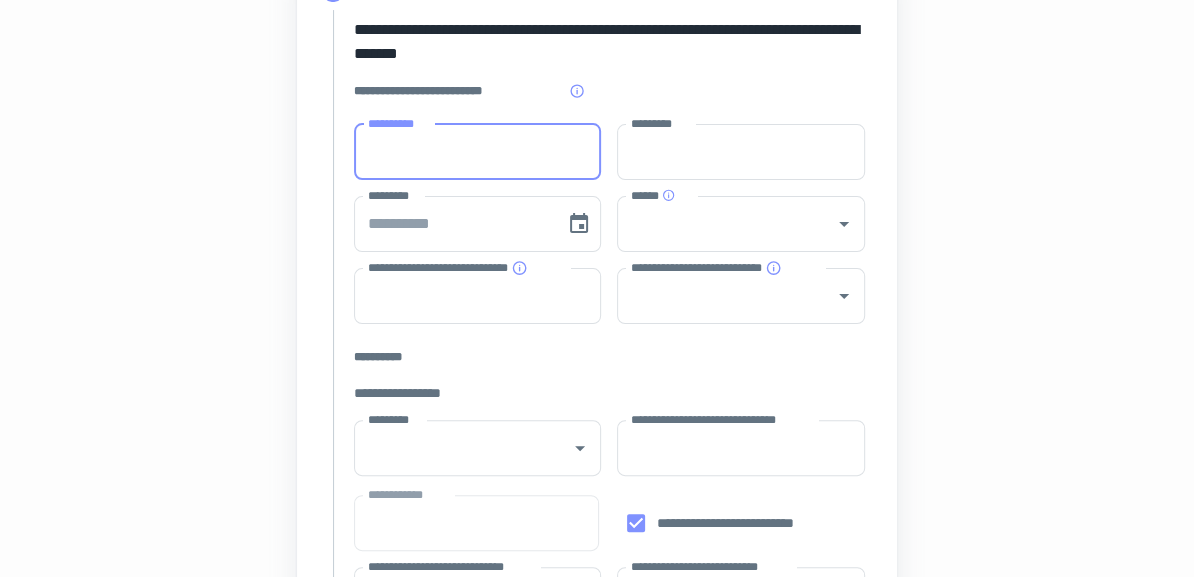 click on "**********" at bounding box center (478, 152) 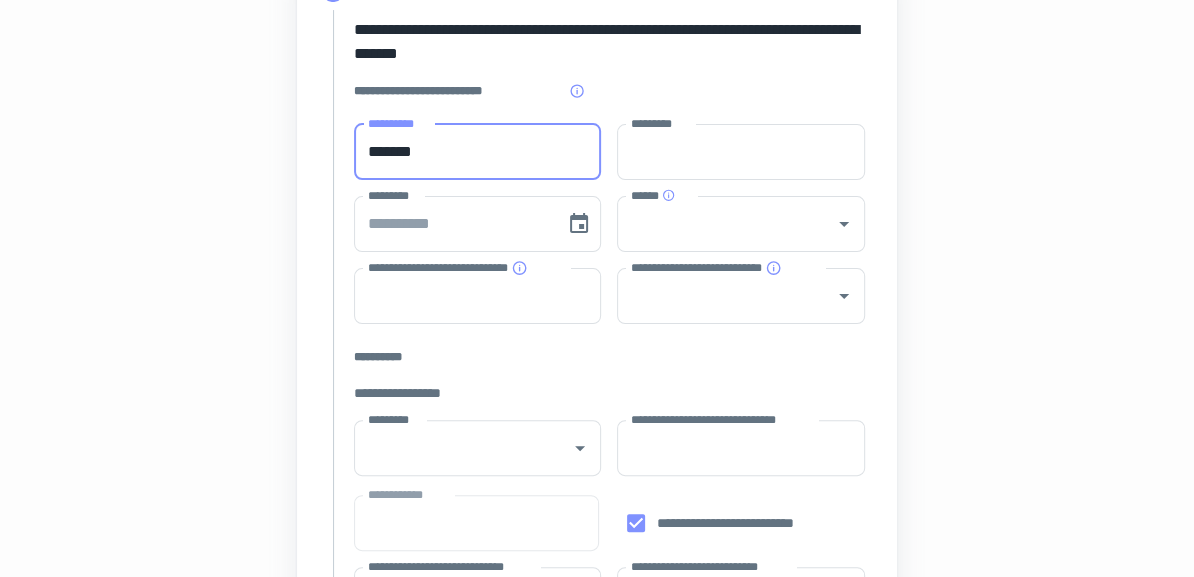 type on "*******" 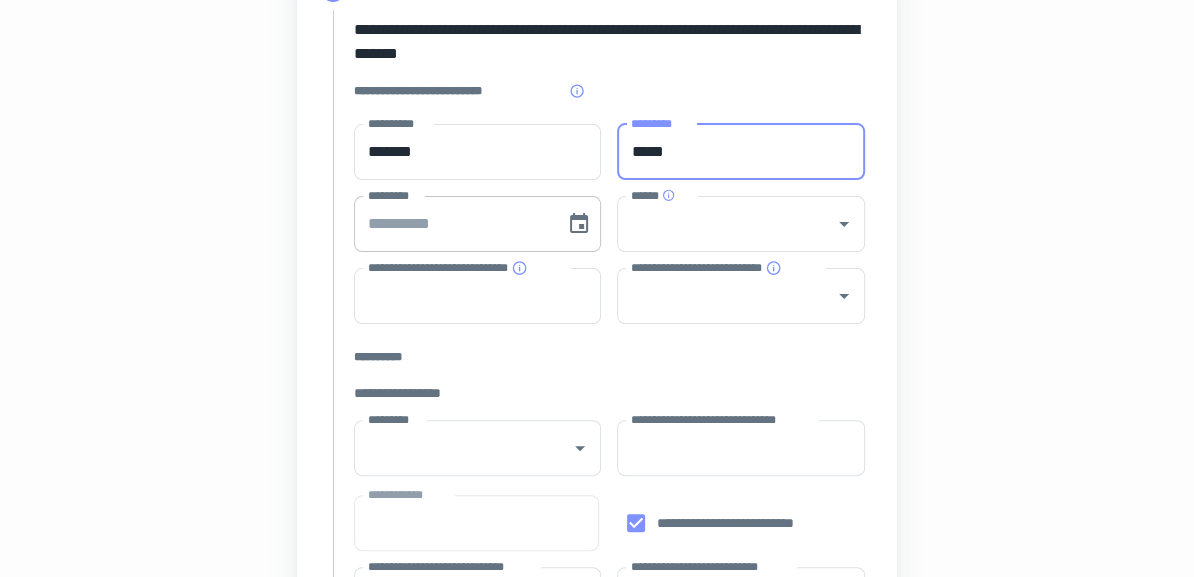 type on "*****" 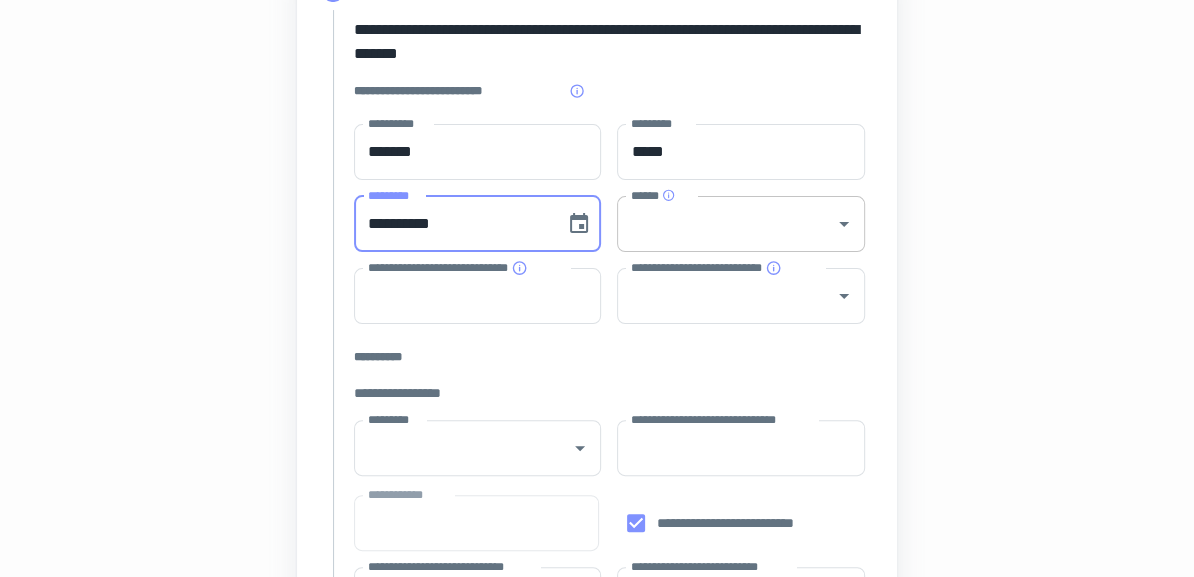 type on "**********" 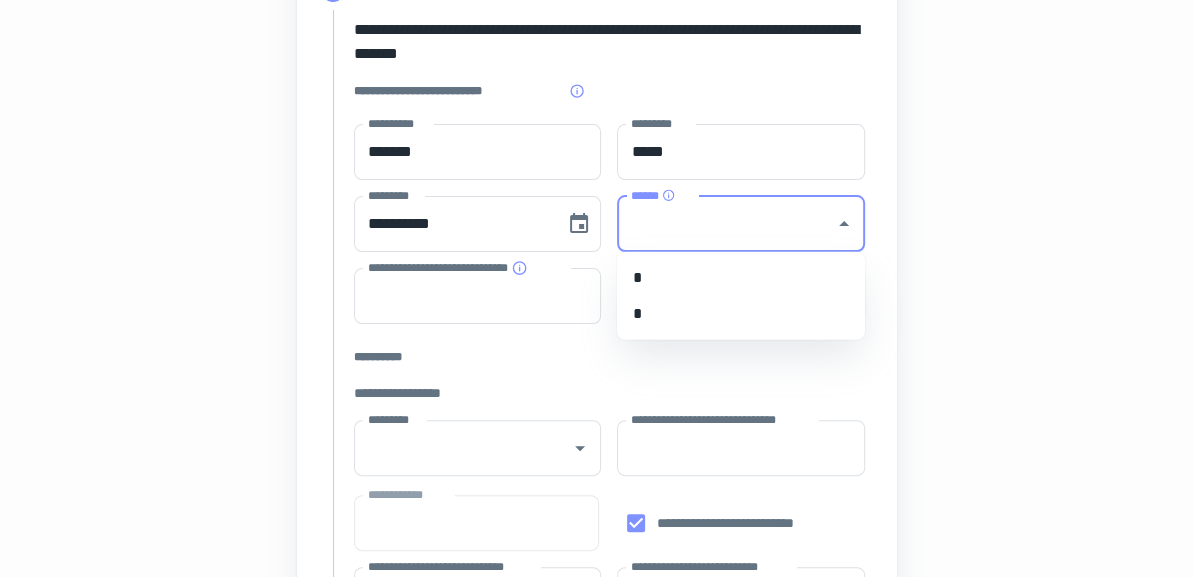 click on "*" at bounding box center (741, 314) 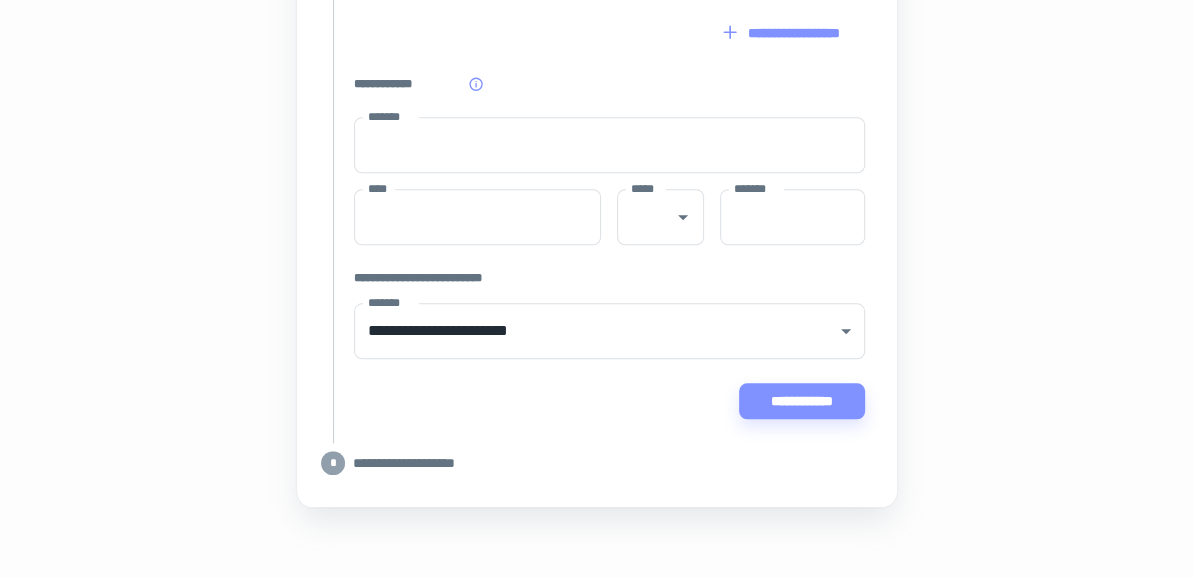 scroll, scrollTop: 1136, scrollLeft: 0, axis: vertical 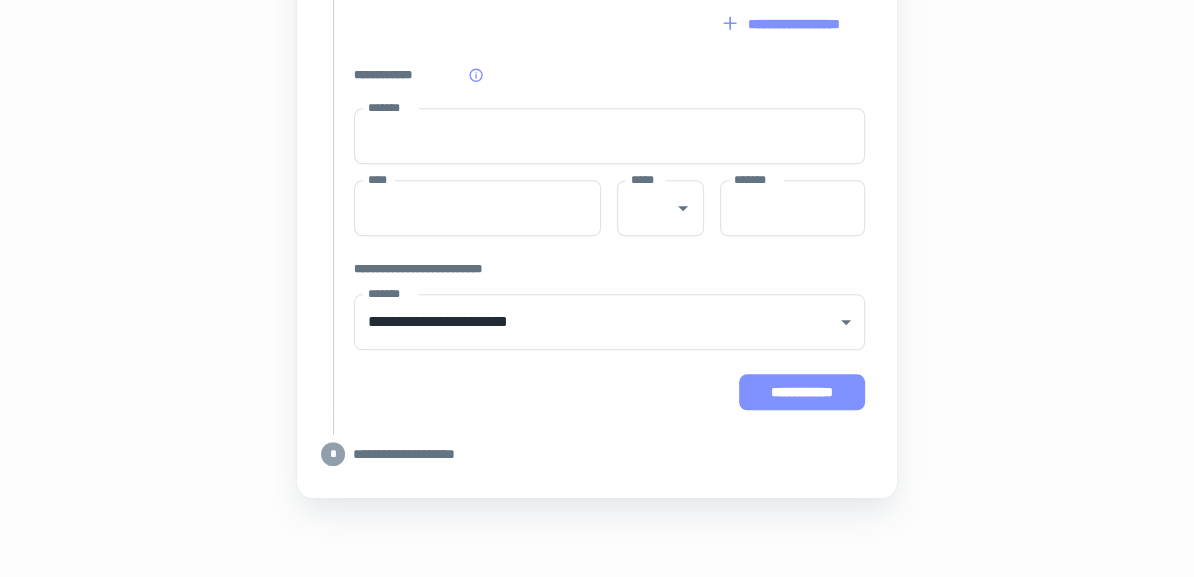 click on "**********" at bounding box center (802, 392) 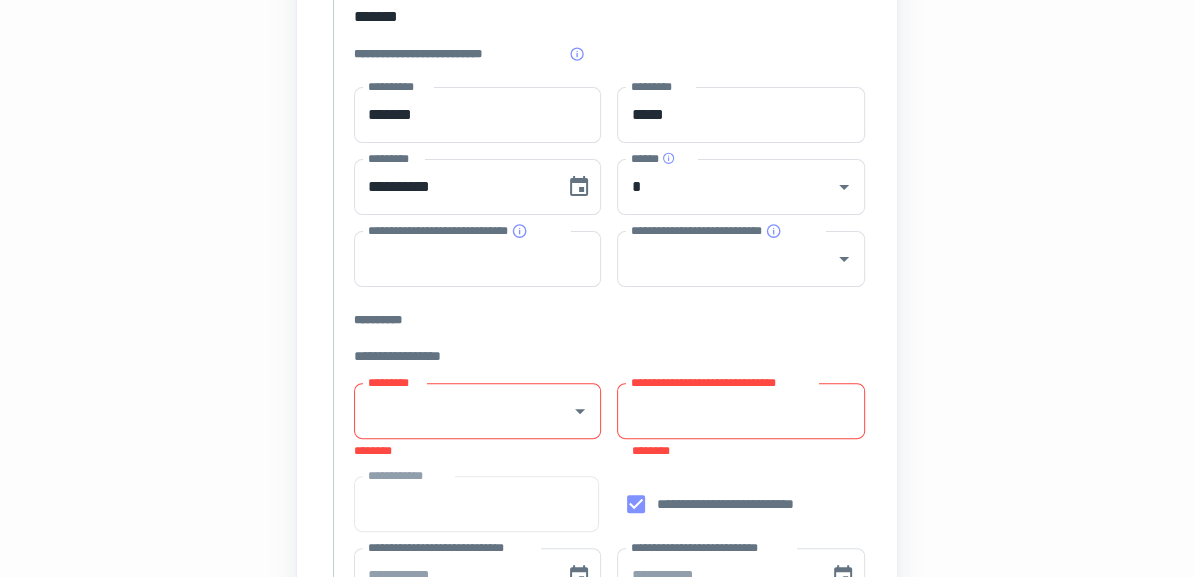 scroll, scrollTop: 303, scrollLeft: 0, axis: vertical 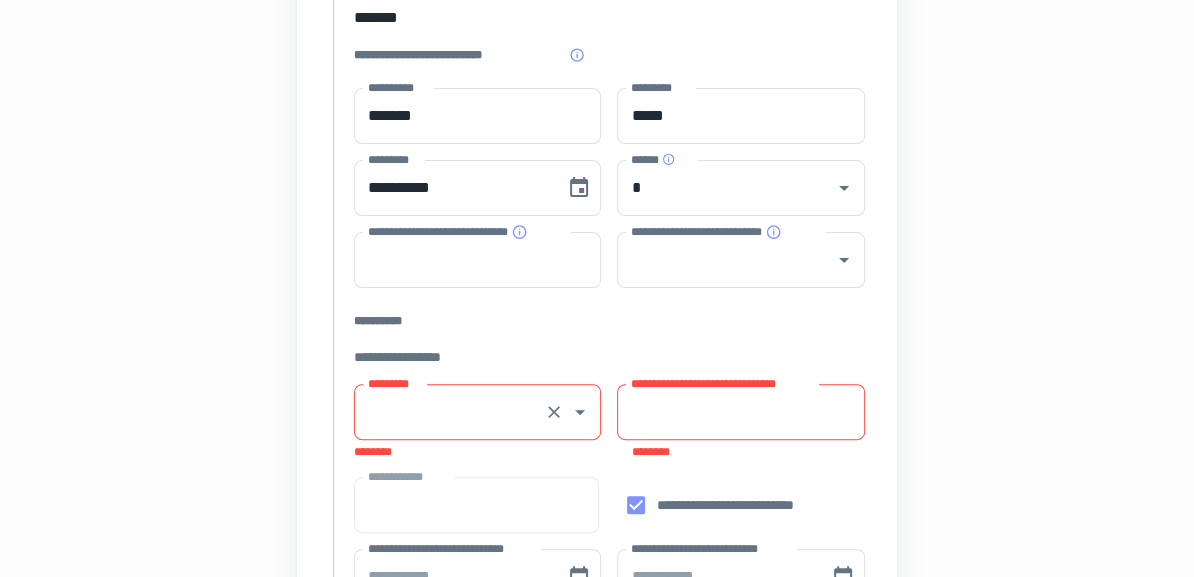 click on "*********" at bounding box center (450, 412) 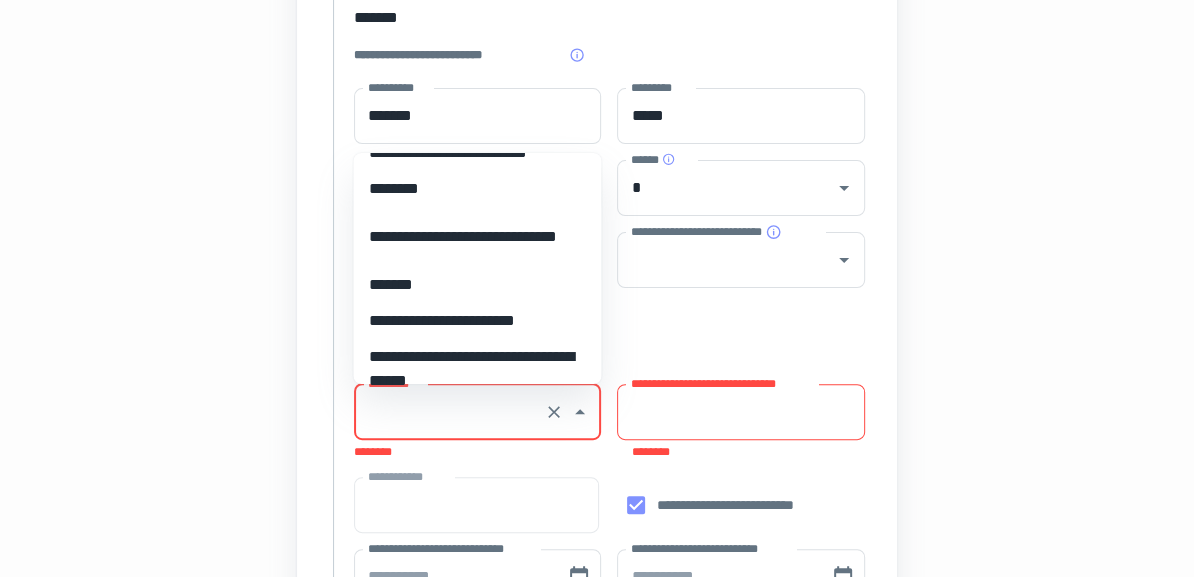 scroll, scrollTop: 11339, scrollLeft: 0, axis: vertical 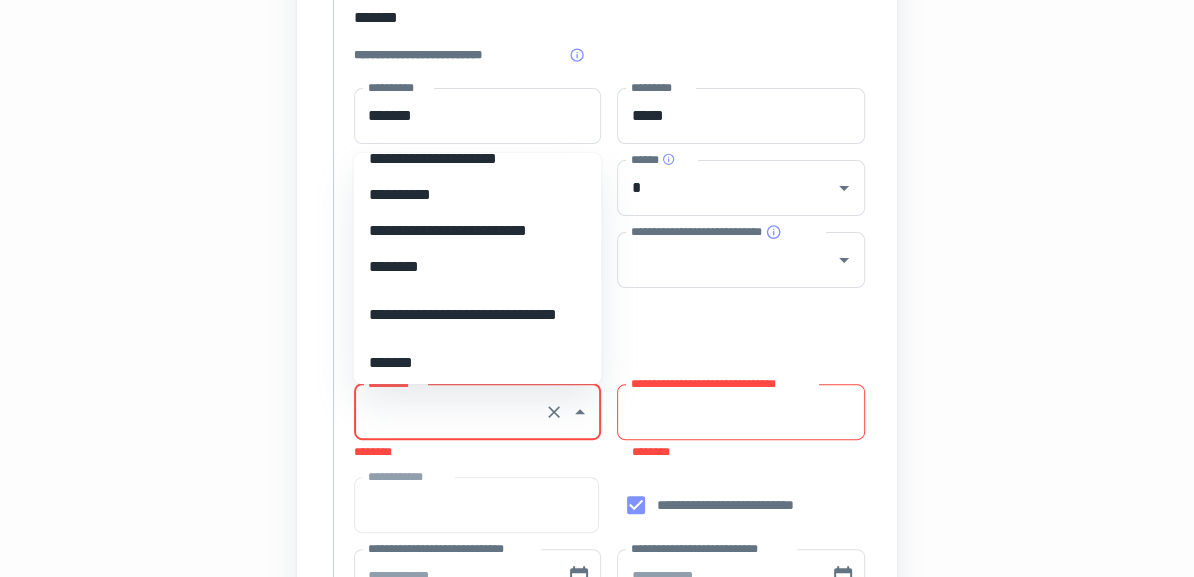 click on "**********" at bounding box center [477, 195] 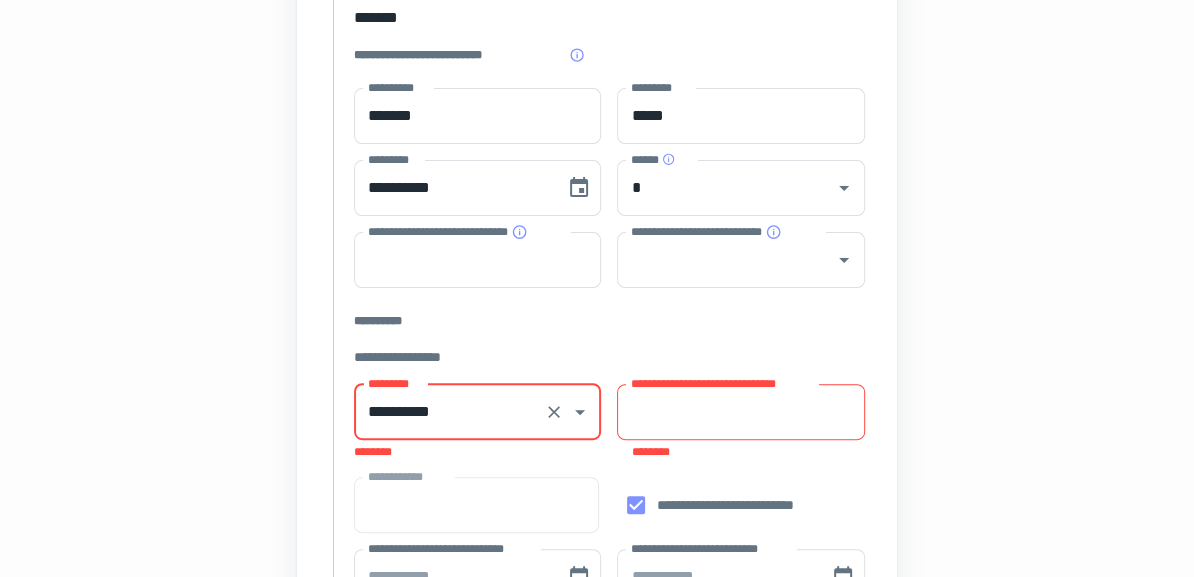 click on "**********" at bounding box center (740, 412) 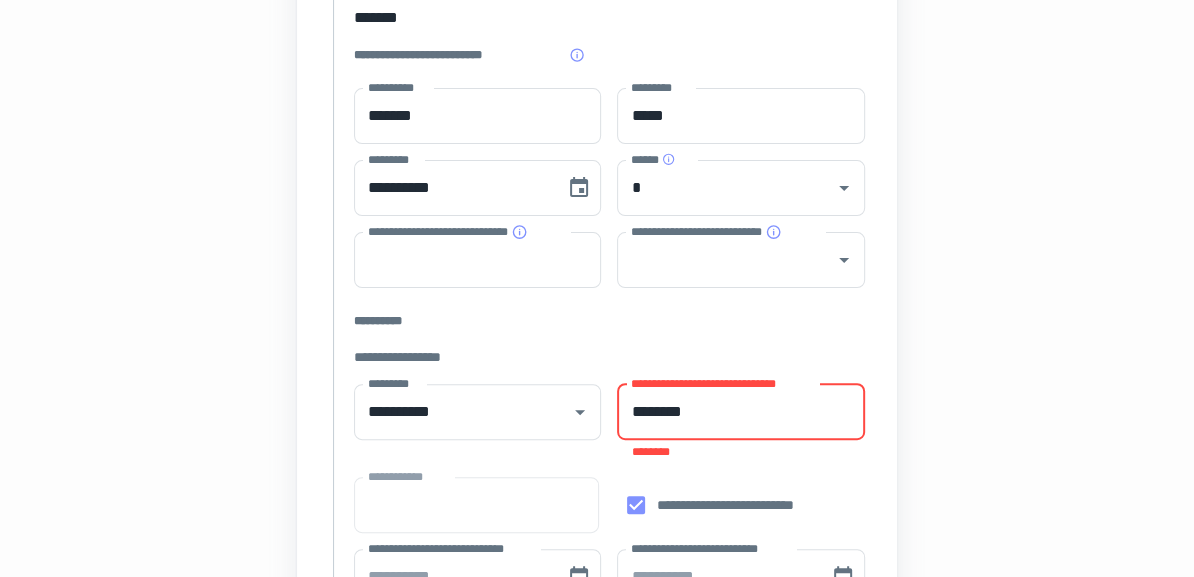type on "********" 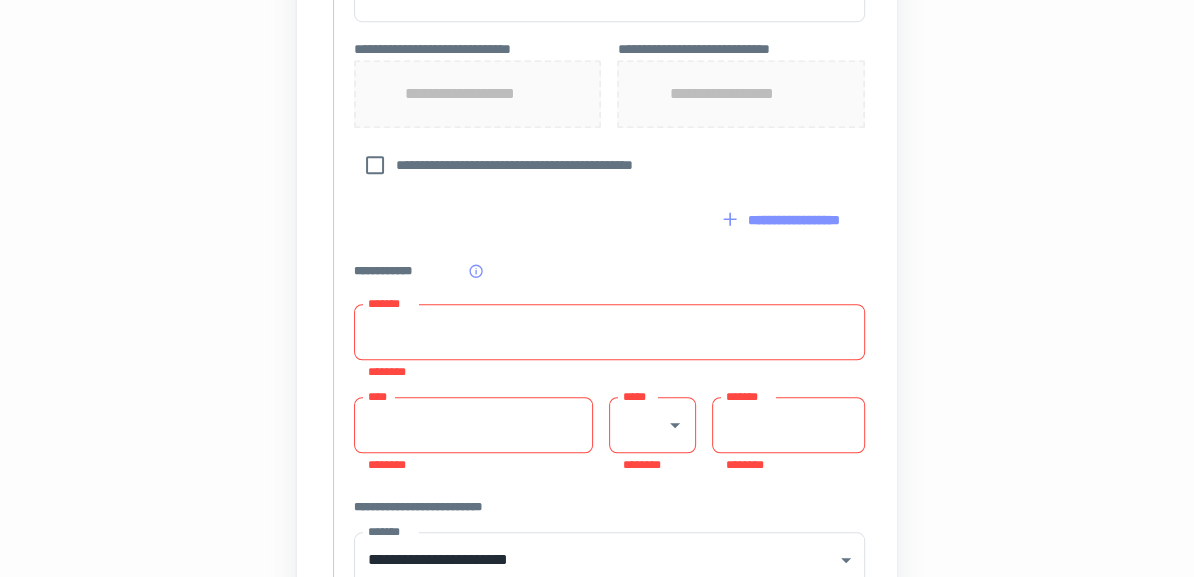 scroll, scrollTop: 944, scrollLeft: 0, axis: vertical 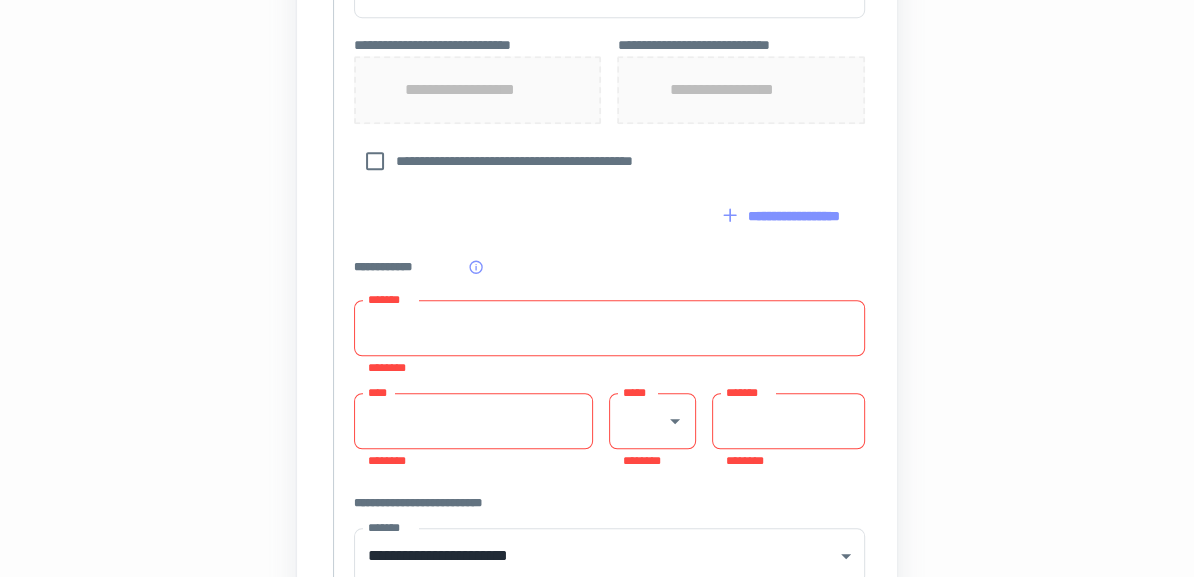 click on "*******" at bounding box center [609, 328] 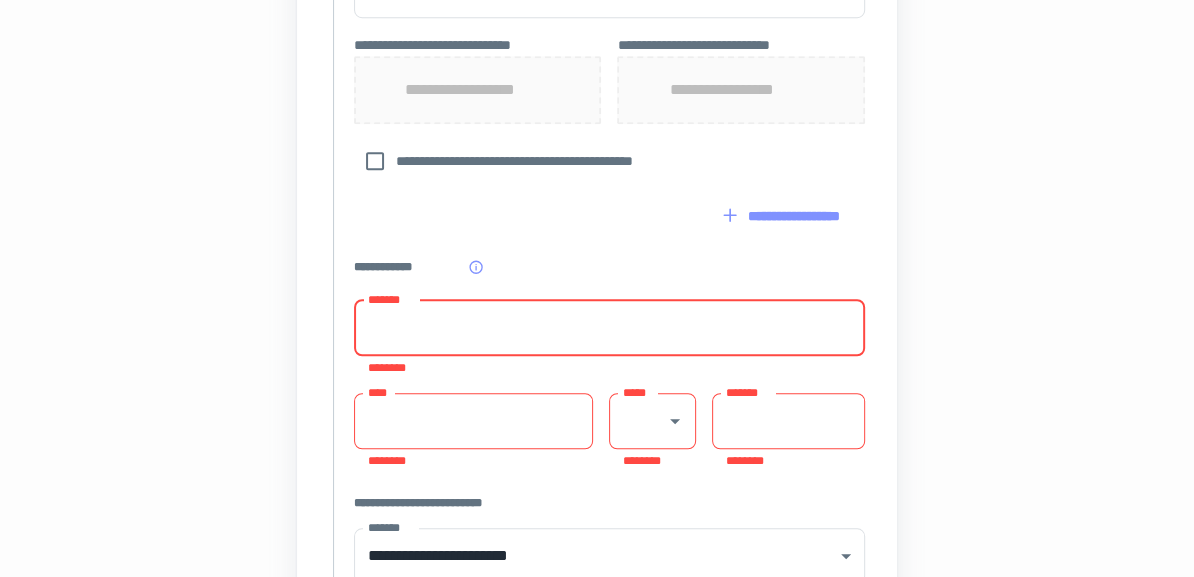 type on "*" 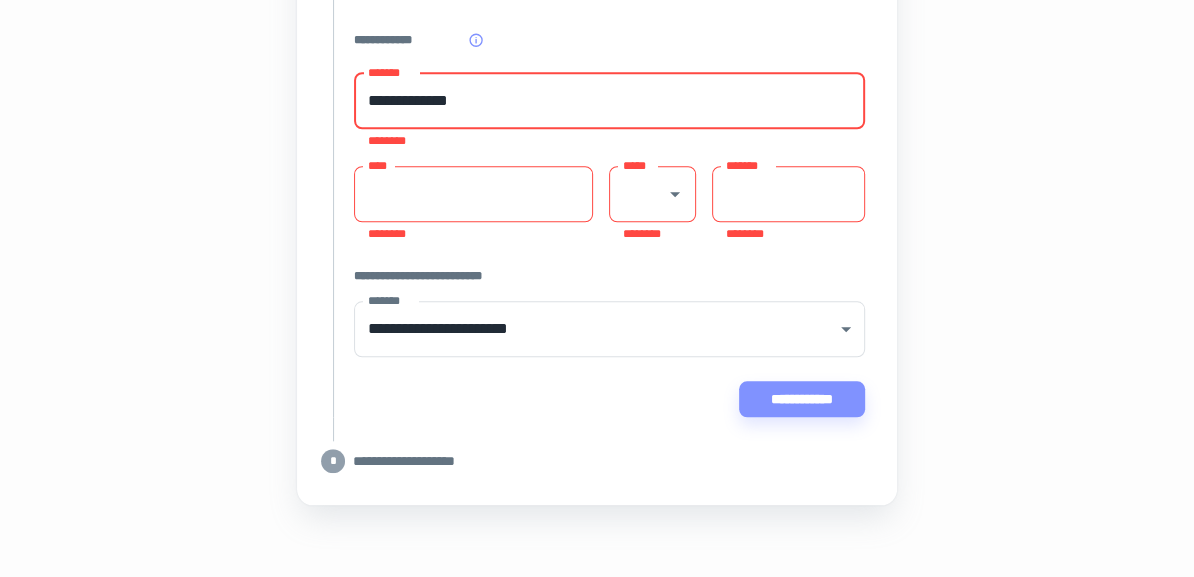 scroll, scrollTop: 1178, scrollLeft: 0, axis: vertical 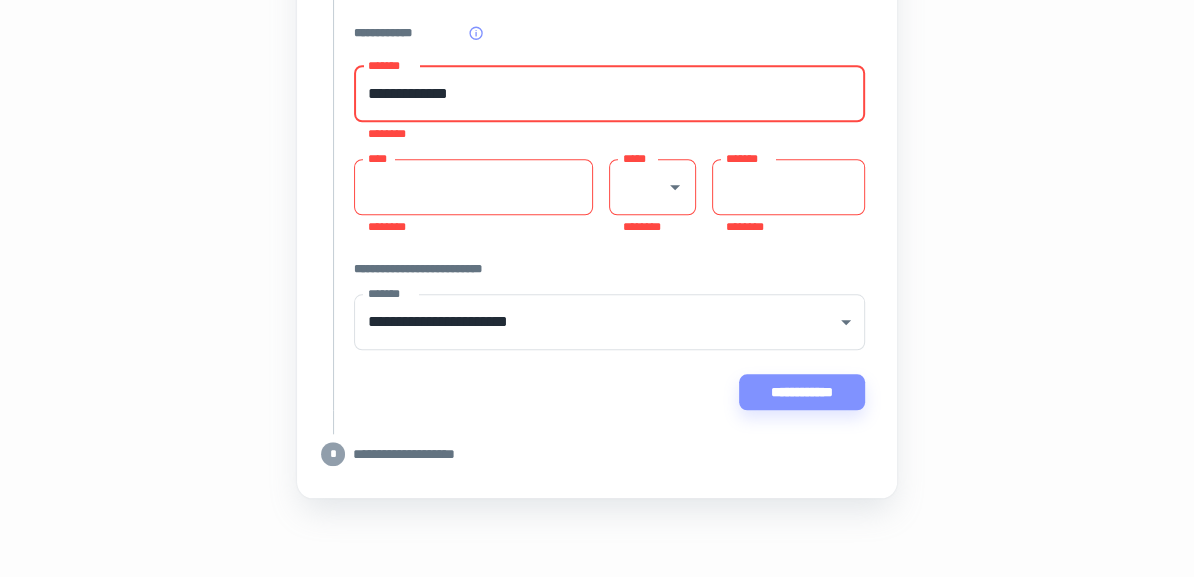 type on "**********" 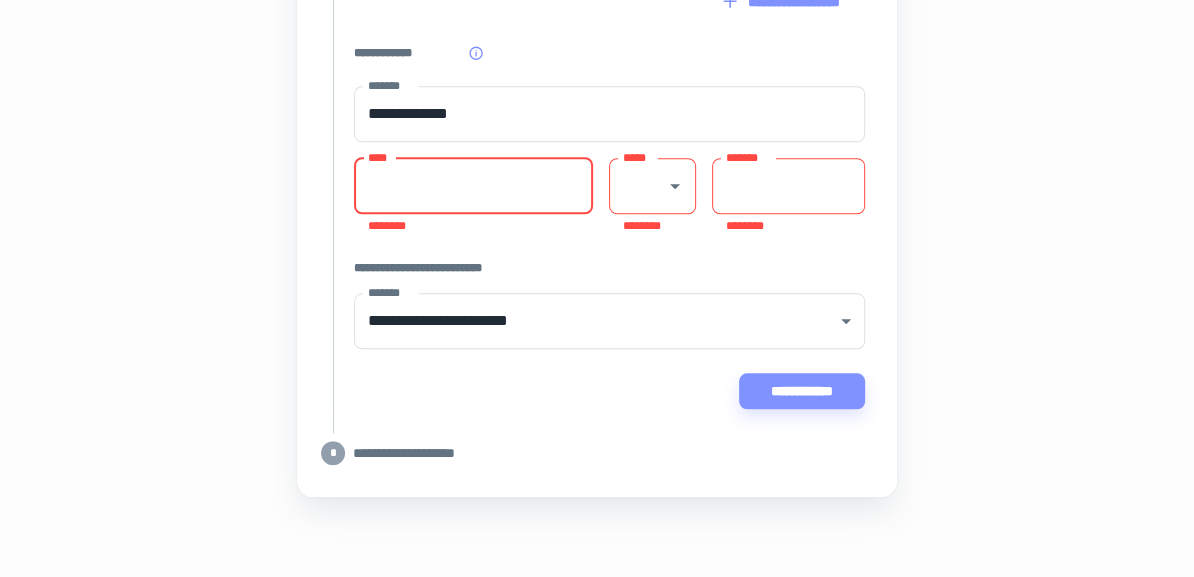 scroll, scrollTop: 1157, scrollLeft: 0, axis: vertical 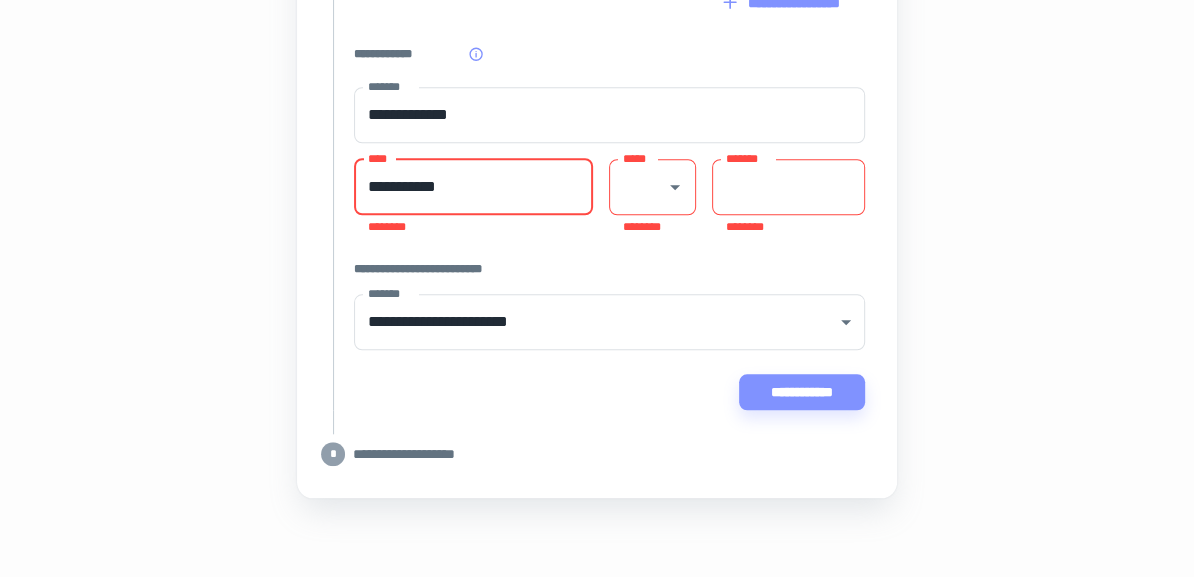 type on "**********" 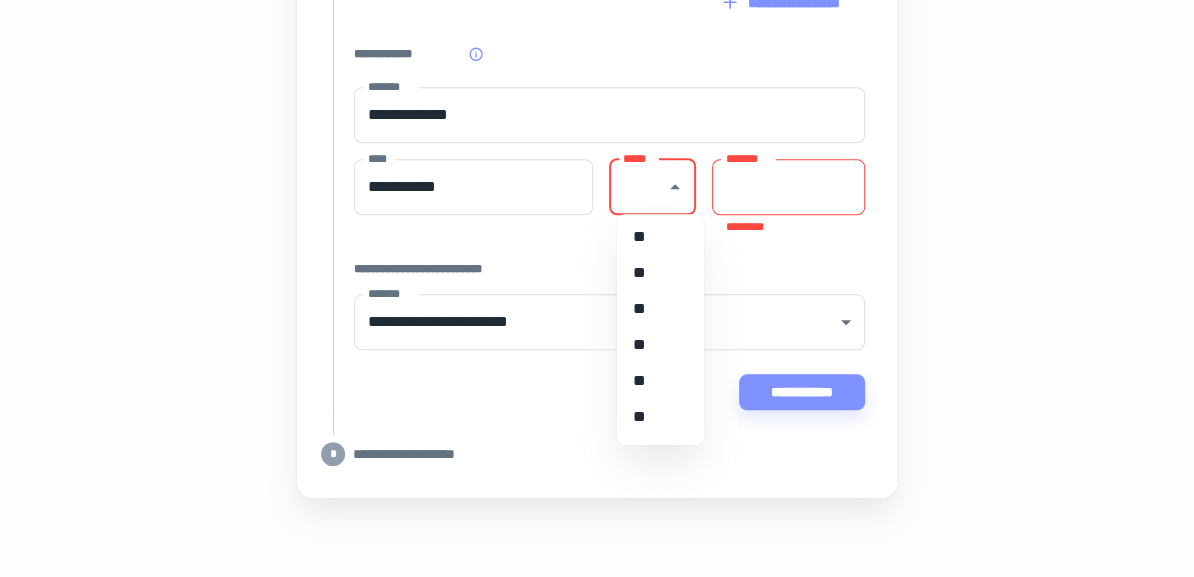 scroll, scrollTop: 121, scrollLeft: 0, axis: vertical 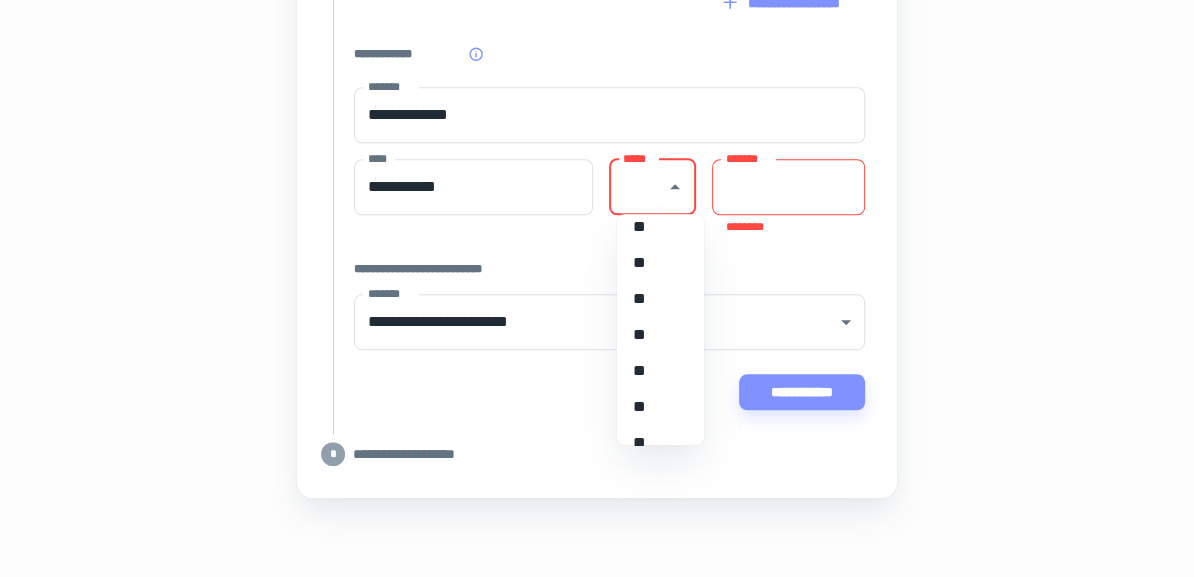 click on "**" at bounding box center [660, 335] 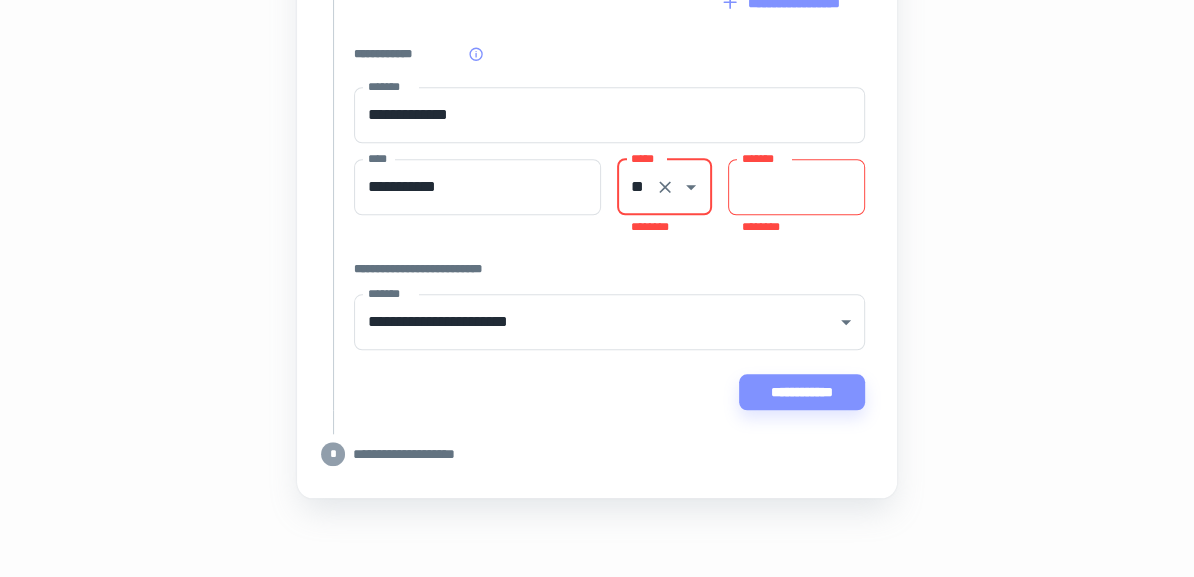click on "*******" at bounding box center (796, 187) 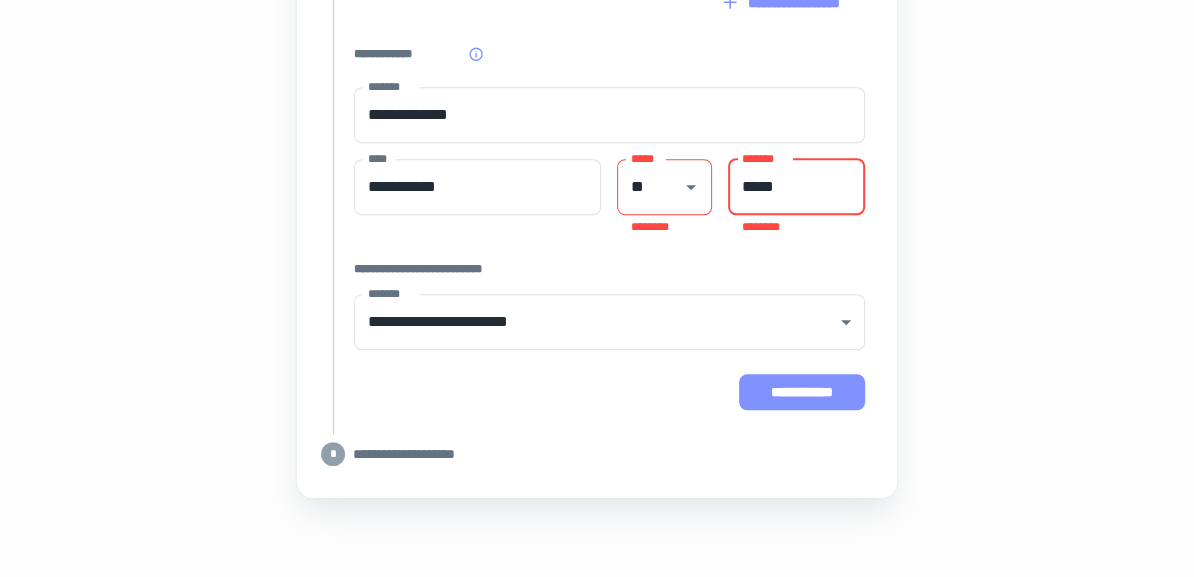 type on "*****" 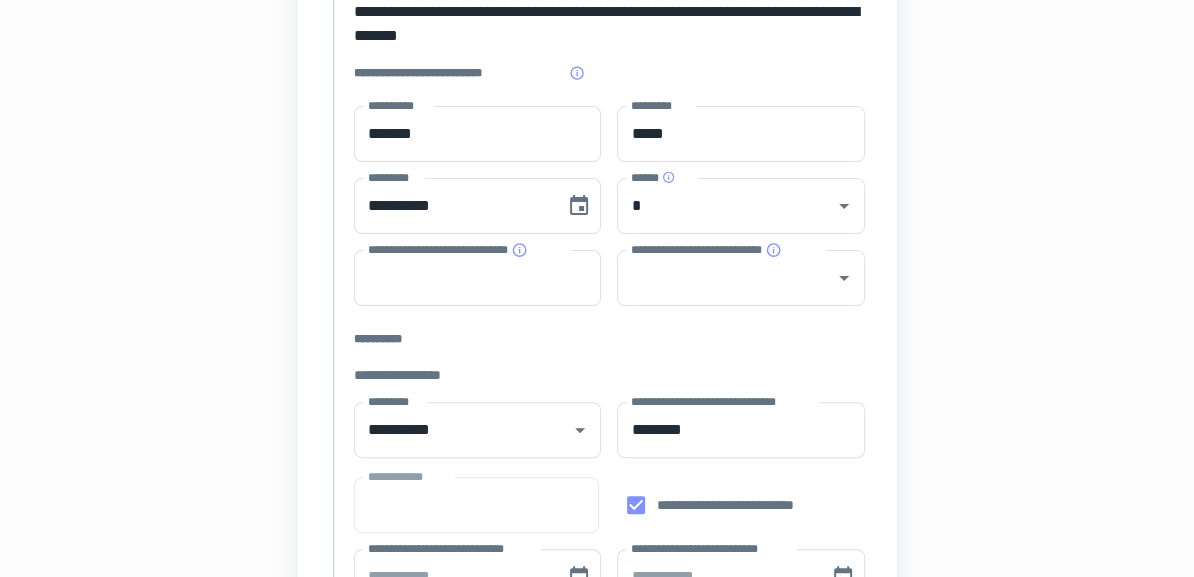 scroll, scrollTop: 0, scrollLeft: 0, axis: both 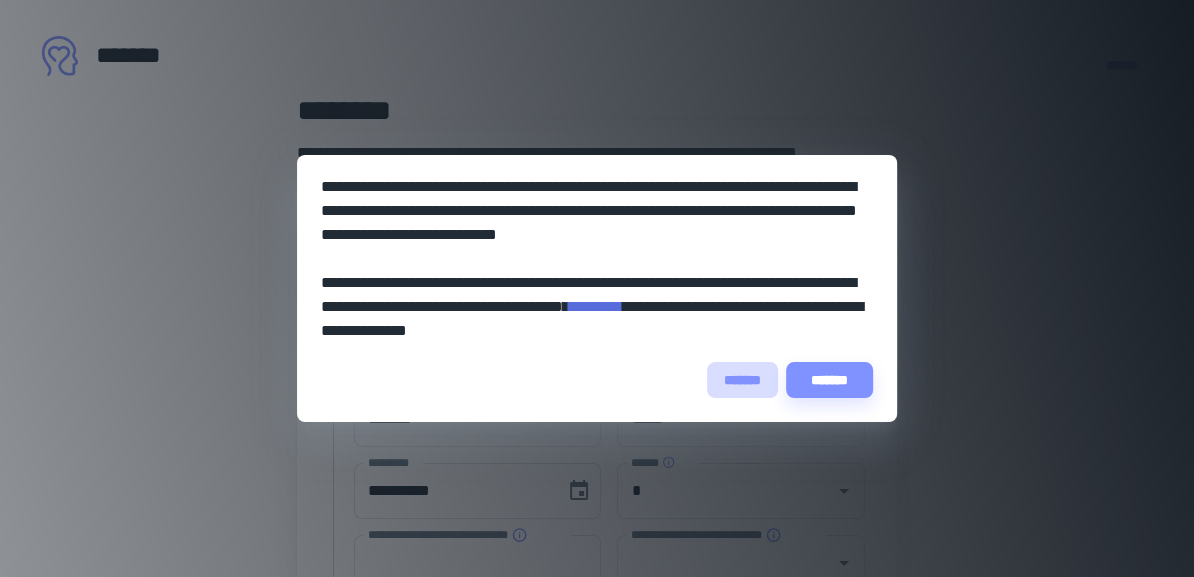 click on "*******" at bounding box center (742, 380) 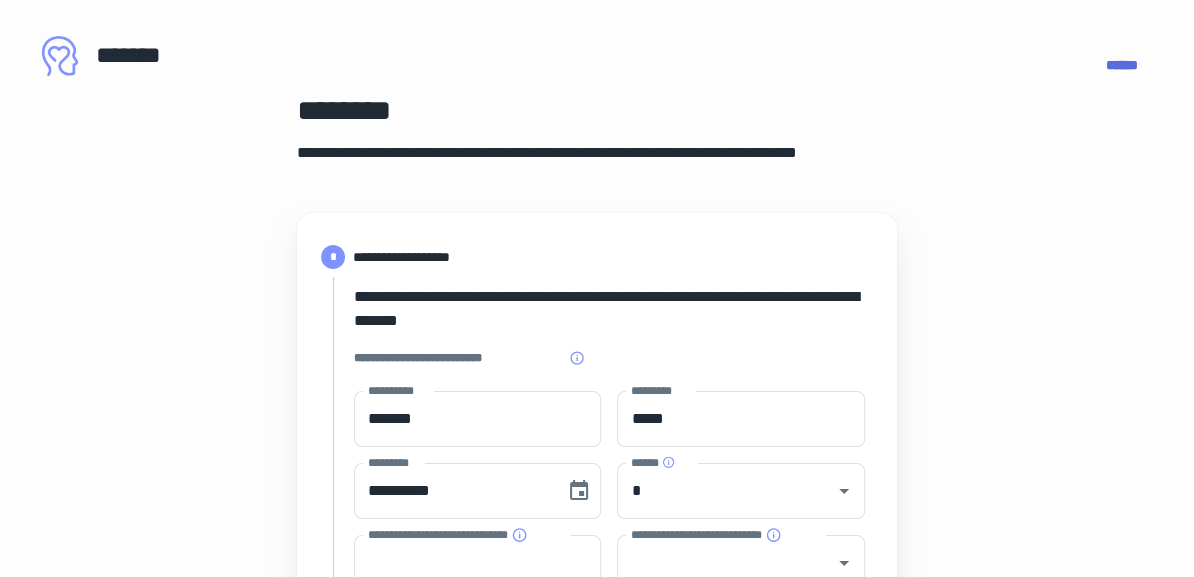 click on "******" at bounding box center (1122, 65) 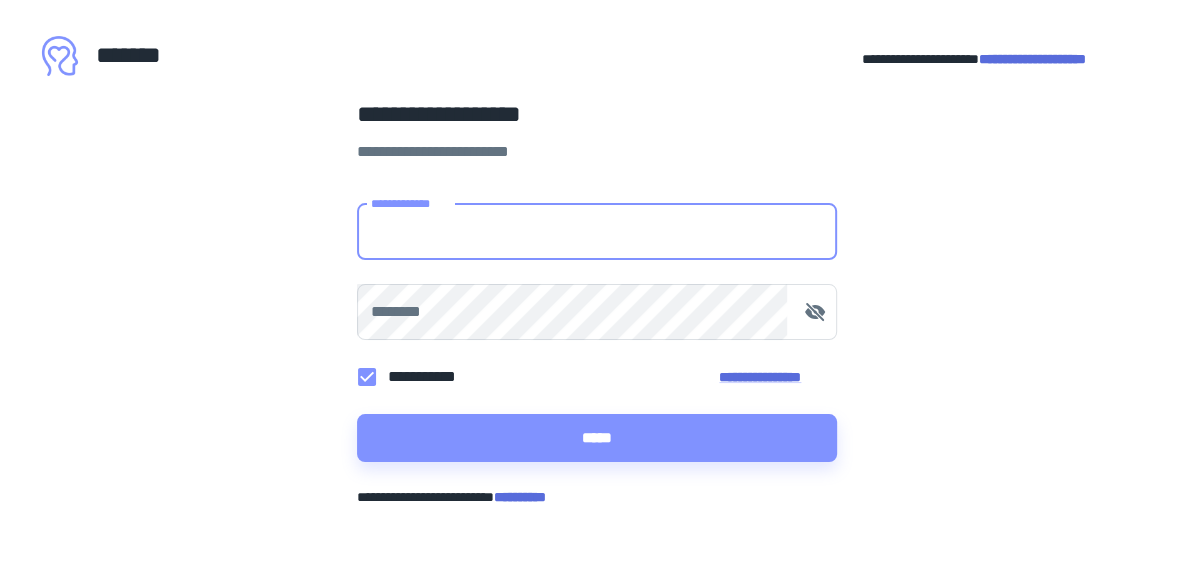 type on "**********" 